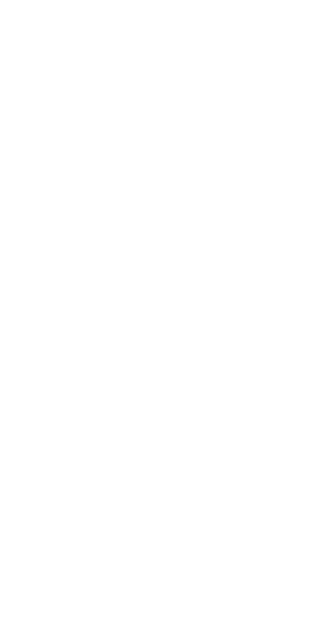 scroll, scrollTop: 0, scrollLeft: 0, axis: both 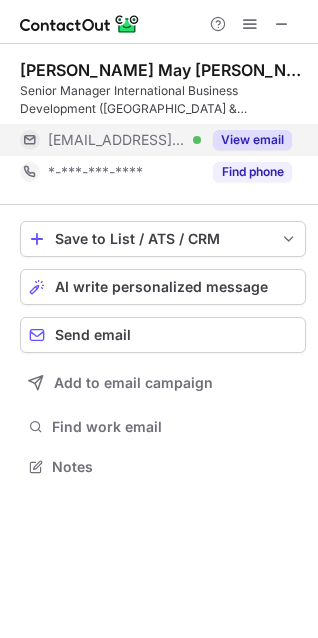 click on "View email" at bounding box center [252, 140] 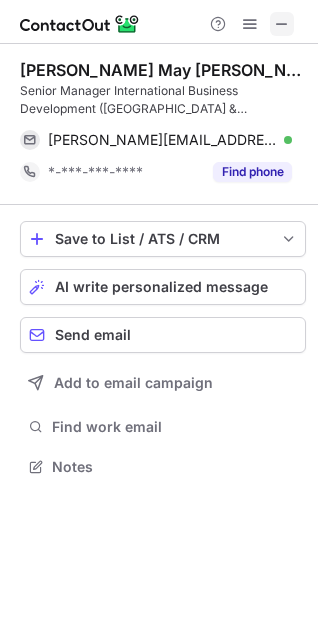 click at bounding box center (282, 24) 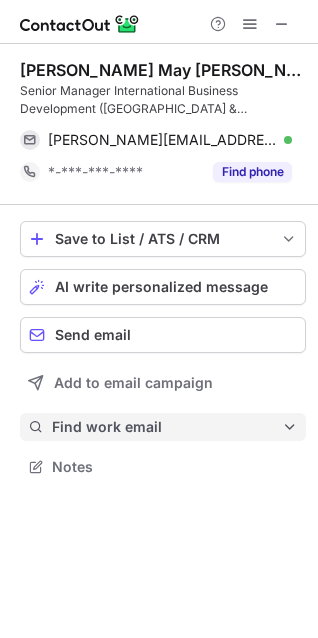 click on "Find work email" at bounding box center (167, 427) 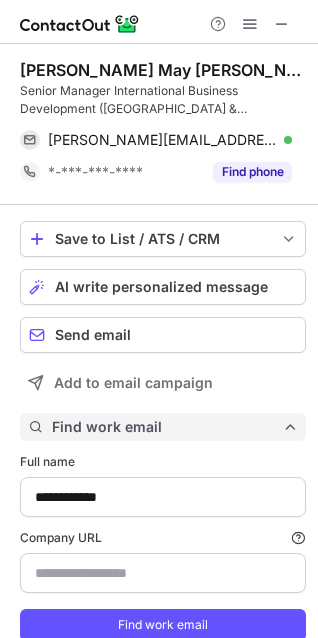 scroll, scrollTop: 10, scrollLeft: 10, axis: both 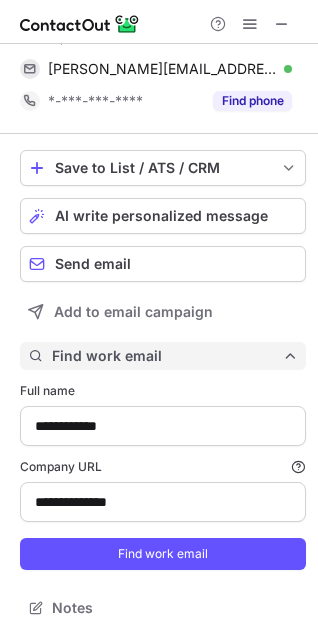 click on "Find work email" at bounding box center [167, 356] 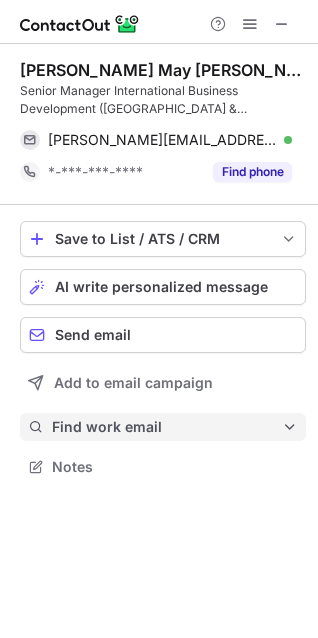 scroll, scrollTop: 10, scrollLeft: 10, axis: both 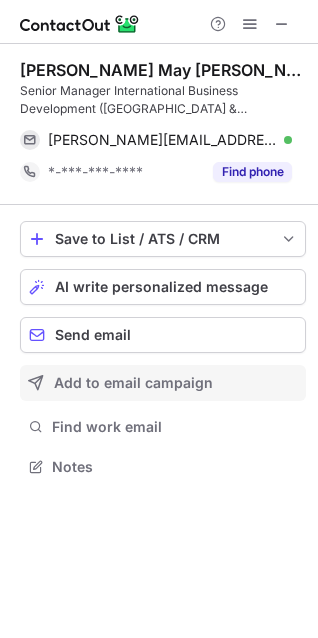 click on "Add to email campaign" at bounding box center (176, 383) 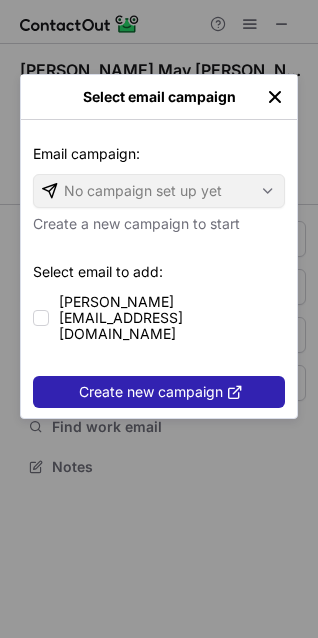 click on "Select email campaign  Email campaign:  Email campaign: No campaign set up yet Create a new campaign to start  Select email to add:  [PERSON_NAME][EMAIL_ADDRESS][DOMAIN_NAME] Create new campaign" at bounding box center (159, 319) 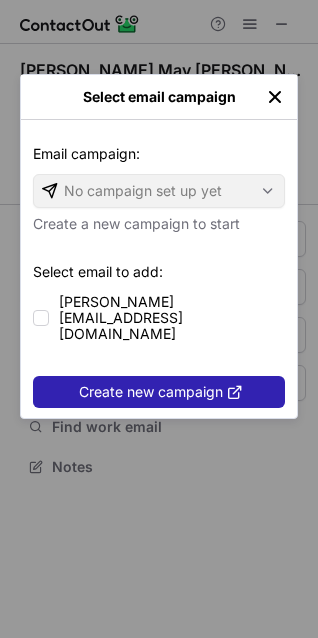 click at bounding box center (275, 97) 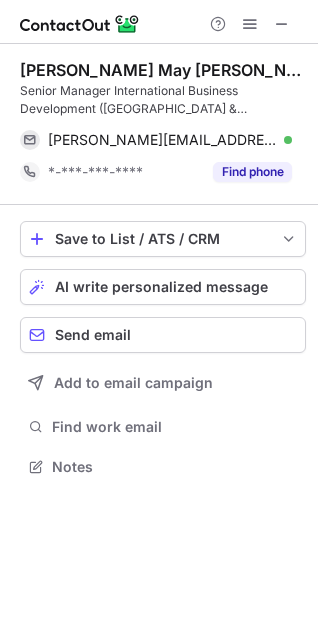 click on "Save to List / ATS / CRM List Select Lever Connect Greenhouse Connect Salesforce Connect Hubspot Connect Bullhorn Connect Zapier (100+ Applications) Connect Request a new integration AI write personalized message Send email Add to email campaign Find work email Notes" at bounding box center (163, 351) 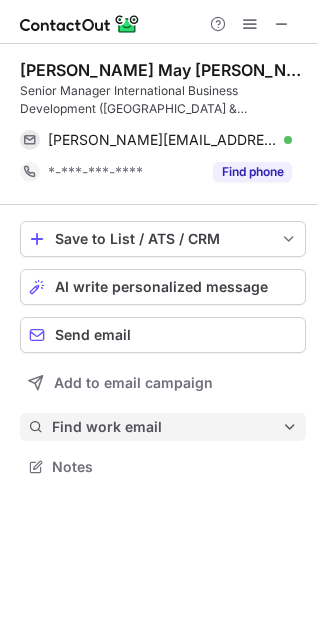 click on "Find work email" at bounding box center (167, 427) 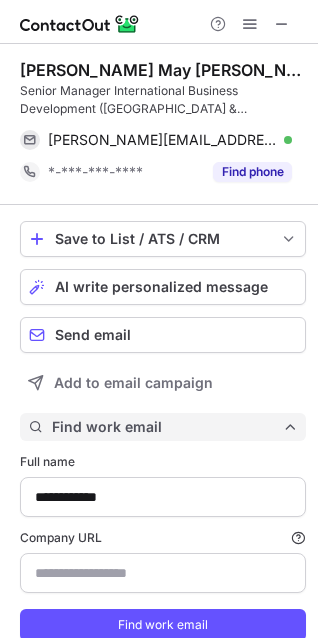 scroll, scrollTop: 10, scrollLeft: 10, axis: both 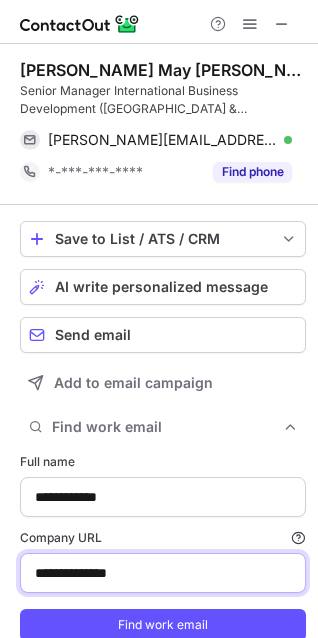 click on "**********" at bounding box center [163, 573] 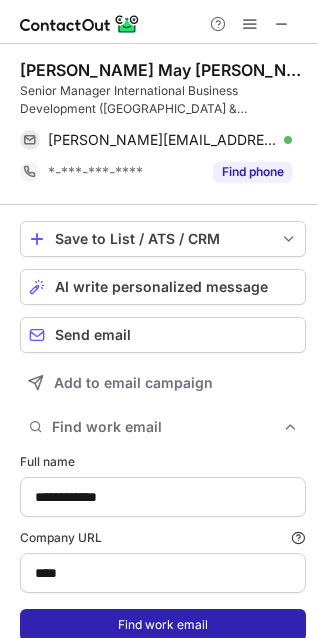 click on "Find work email" at bounding box center (163, 625) 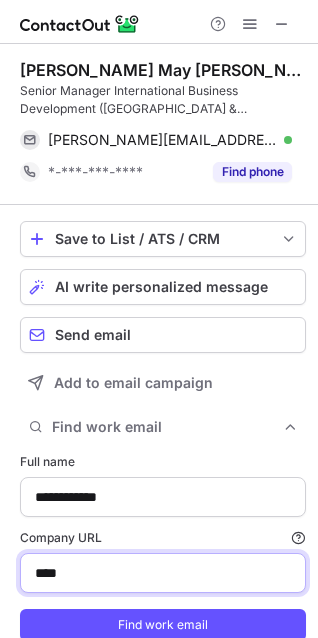 click on "****" at bounding box center [163, 573] 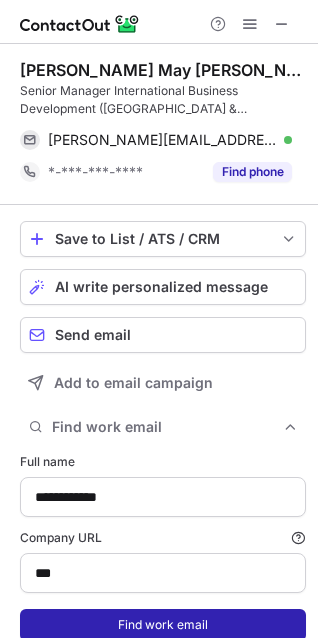 click on "Find work email" at bounding box center [163, 625] 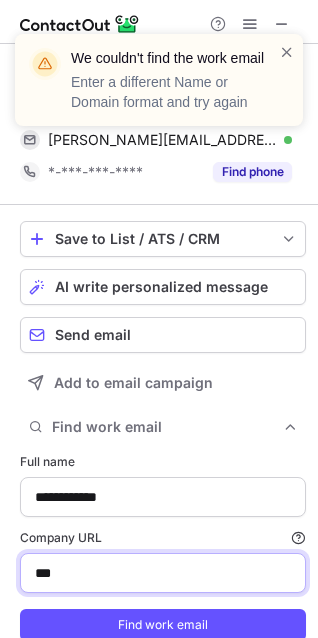 click on "***" at bounding box center (163, 573) 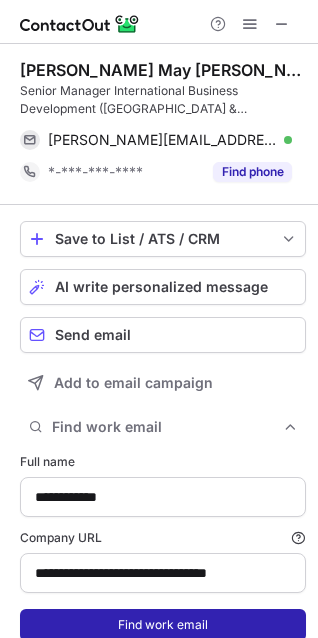 click on "Find work email" at bounding box center (163, 625) 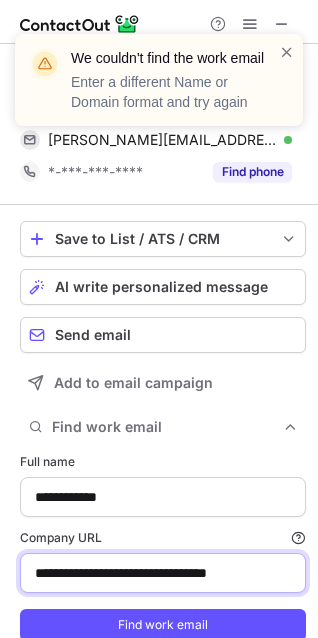 click on "**********" at bounding box center [163, 573] 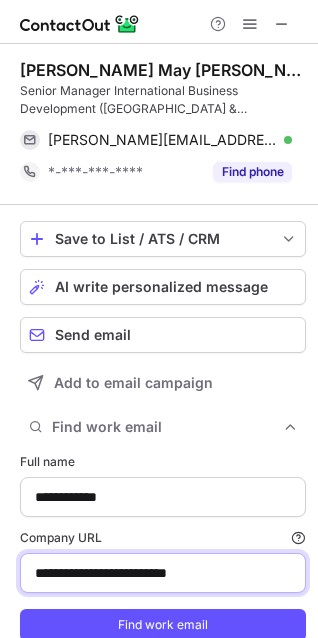 click on "**********" at bounding box center [163, 573] 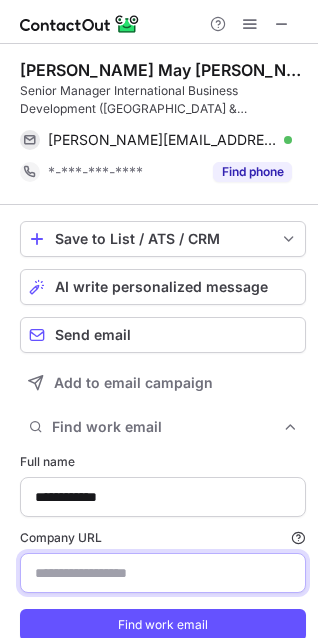 paste on "**********" 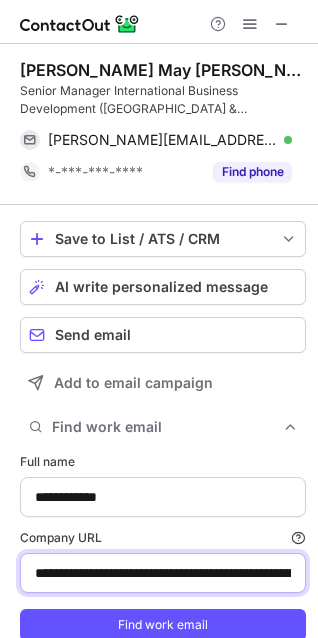 scroll, scrollTop: 0, scrollLeft: 209, axis: horizontal 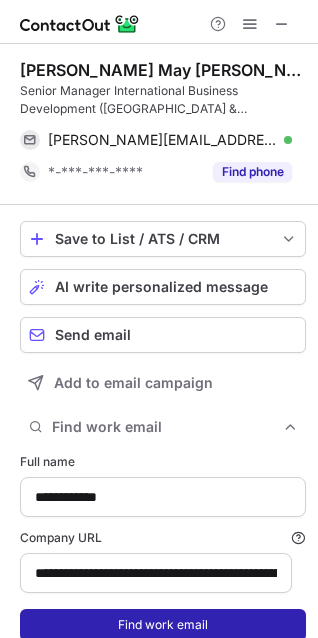 click on "Find work email" at bounding box center [163, 625] 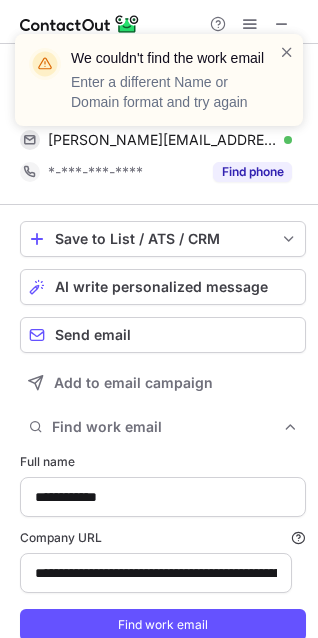 click on "**********" at bounding box center (163, 547) 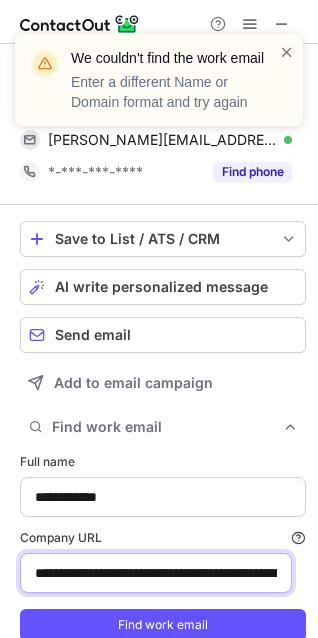 drag, startPoint x: 61, startPoint y: 584, endPoint x: -86, endPoint y: 585, distance: 147.0034 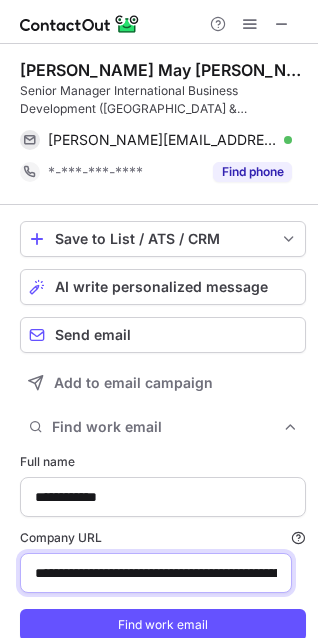 click on "**********" at bounding box center [156, 573] 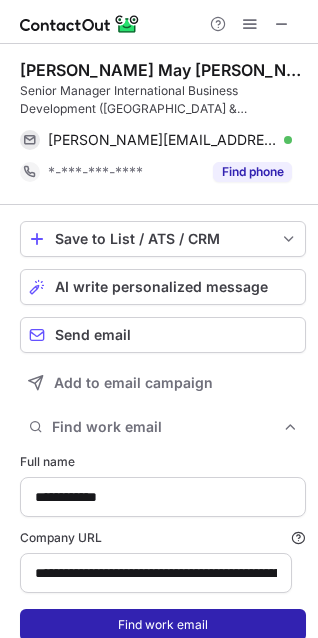 click on "Find work email" at bounding box center (163, 625) 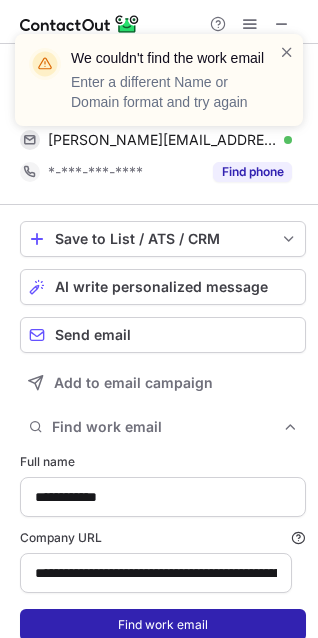 click on "Find work email" at bounding box center [163, 625] 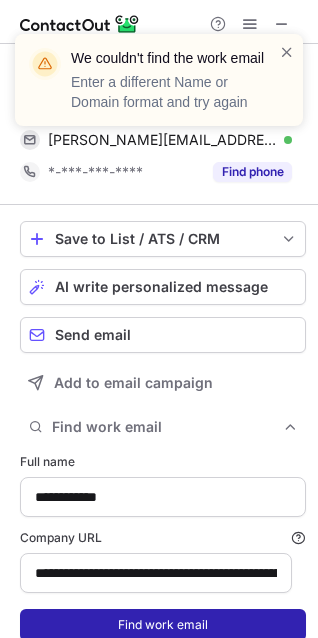 click on "Find work email" at bounding box center (163, 625) 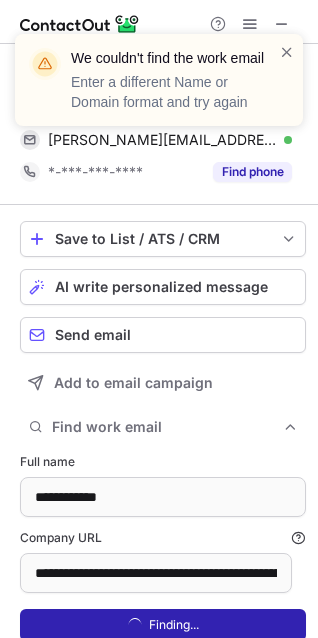 click on "Finding..." at bounding box center [163, 625] 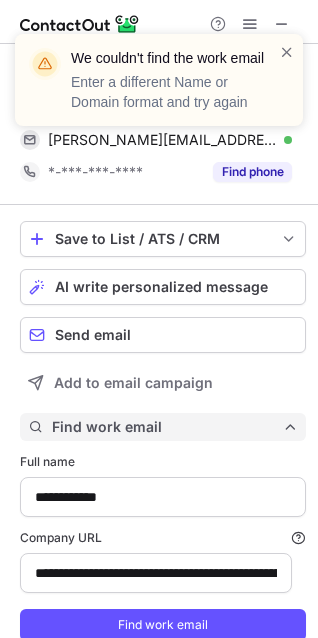 scroll, scrollTop: 71, scrollLeft: 0, axis: vertical 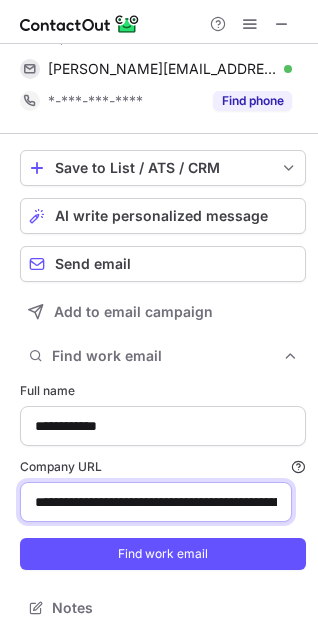 click on "**********" at bounding box center (156, 502) 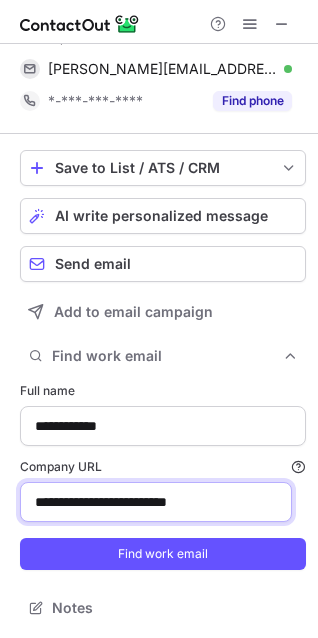 drag, startPoint x: 72, startPoint y: 509, endPoint x: -23, endPoint y: 514, distance: 95.131485 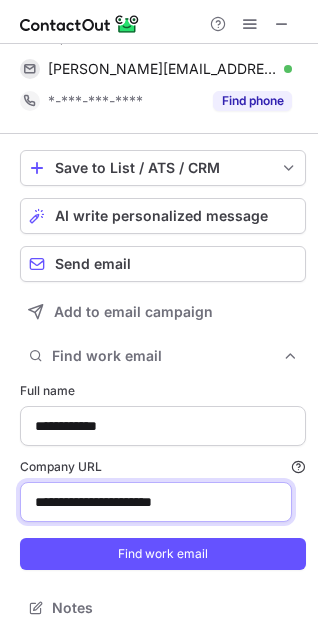 scroll, scrollTop: 0, scrollLeft: 0, axis: both 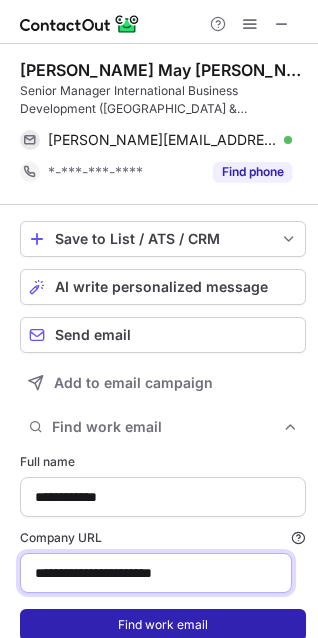 type on "**********" 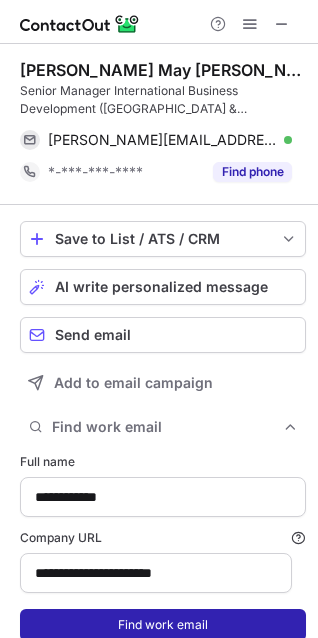 click on "Find work email" at bounding box center (163, 625) 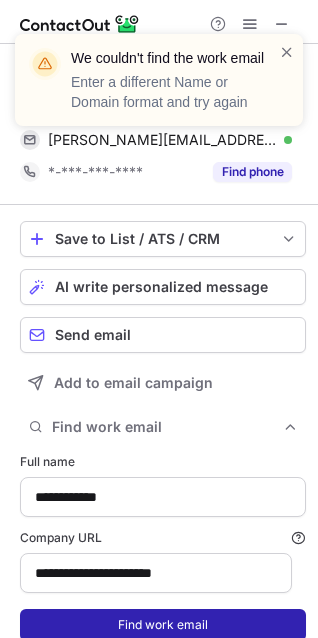 click on "Find work email" at bounding box center (163, 625) 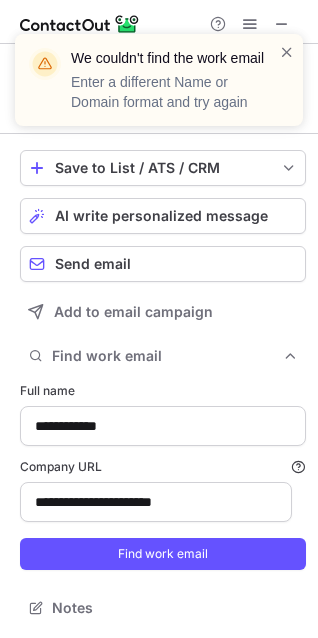 scroll, scrollTop: 0, scrollLeft: 0, axis: both 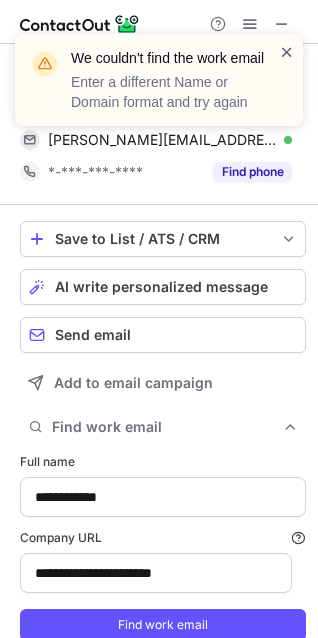 click at bounding box center [287, 52] 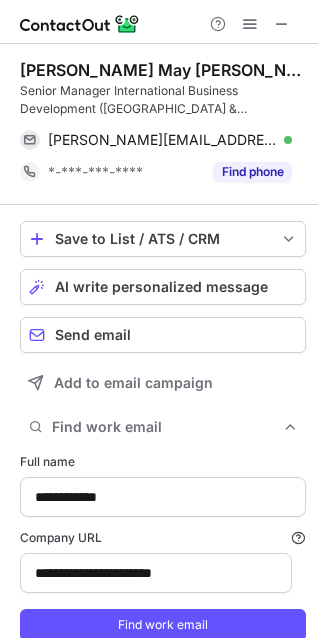 click on "We couldn't find the work email Enter a different Name or Domain format and try again" at bounding box center [159, 88] 